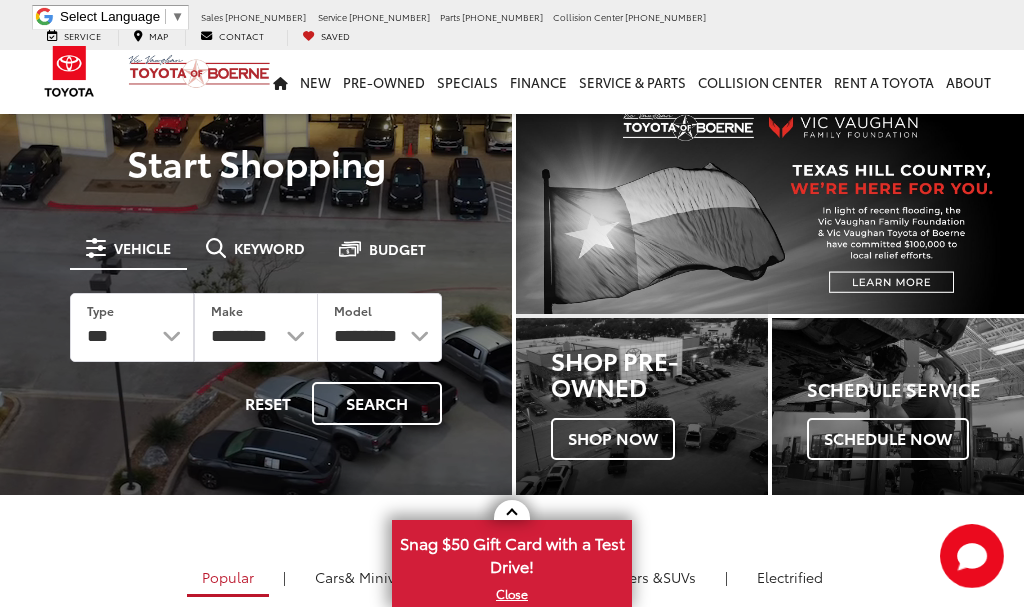 scroll, scrollTop: 0, scrollLeft: 0, axis: both 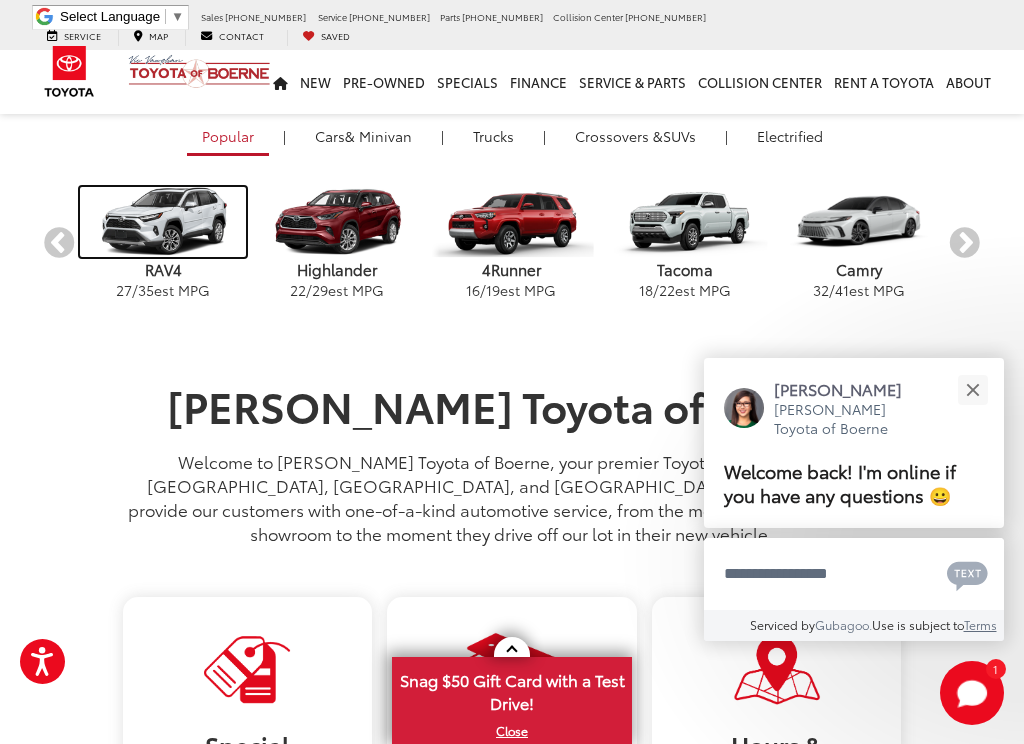 click at bounding box center [162, 222] 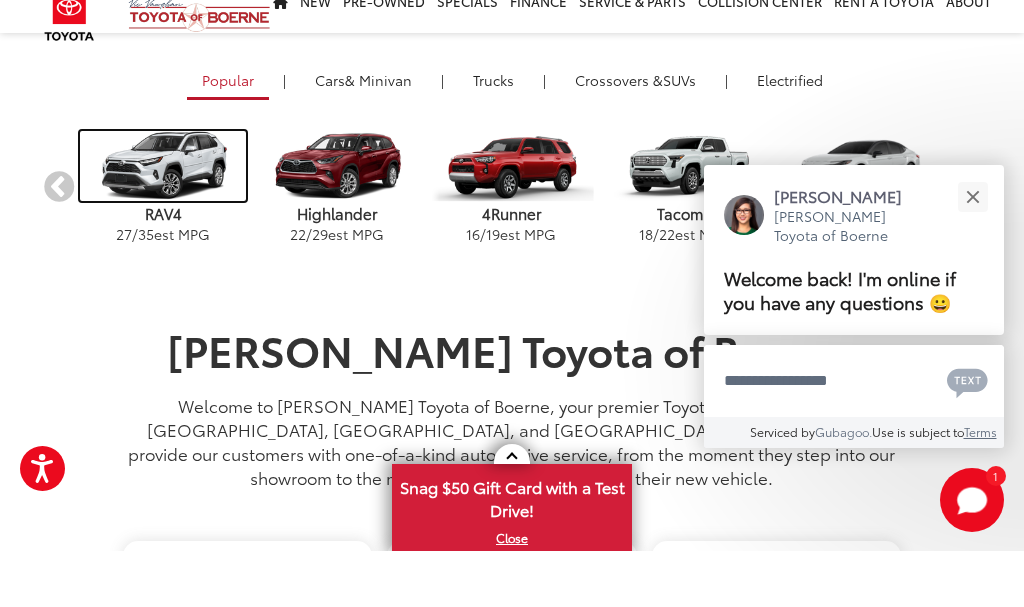 scroll, scrollTop: 497, scrollLeft: 0, axis: vertical 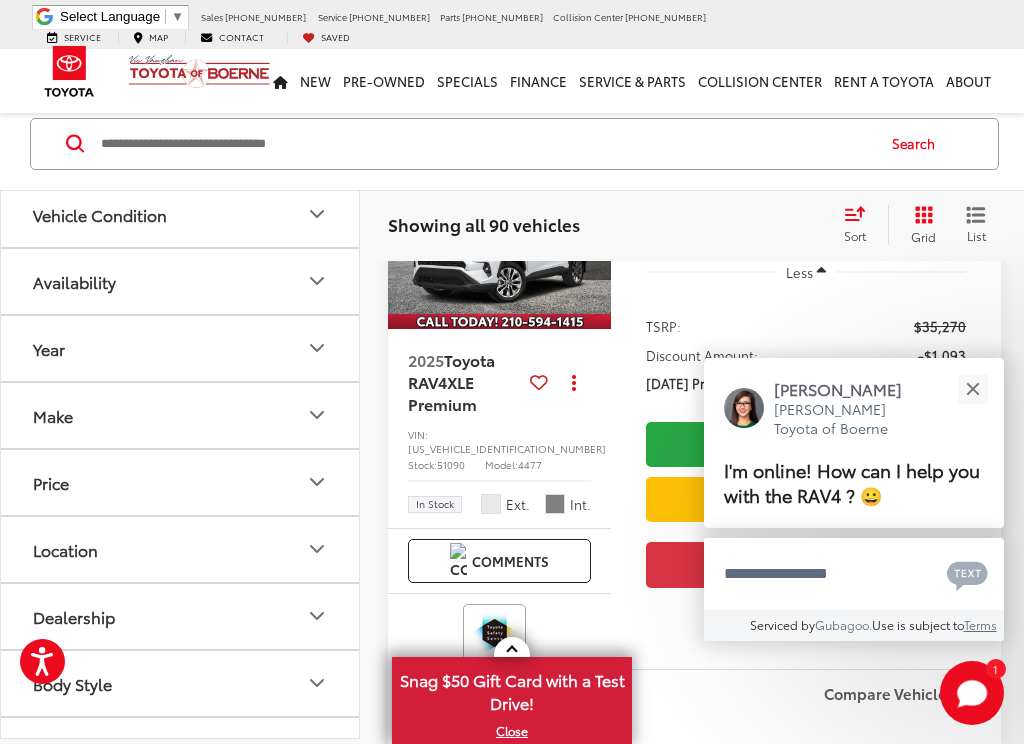 click at bounding box center [972, 389] 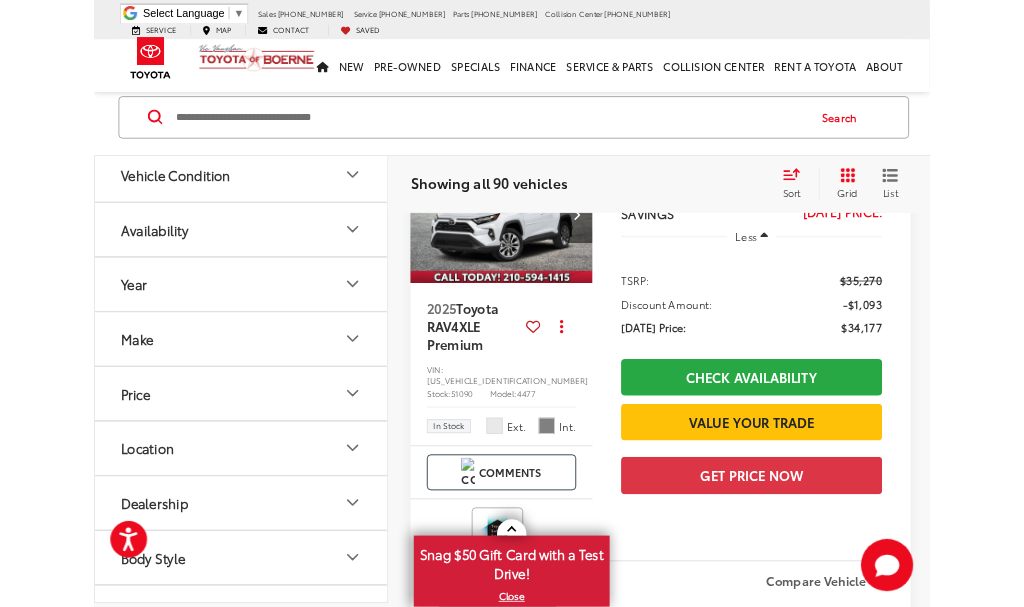 scroll, scrollTop: 0, scrollLeft: 0, axis: both 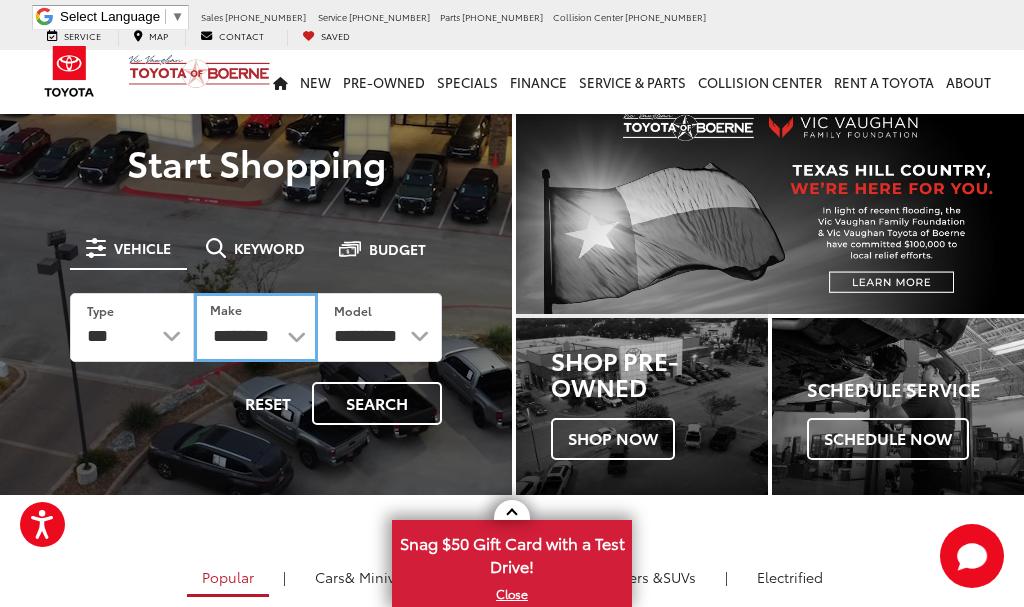 click on "**********" at bounding box center (256, 327) 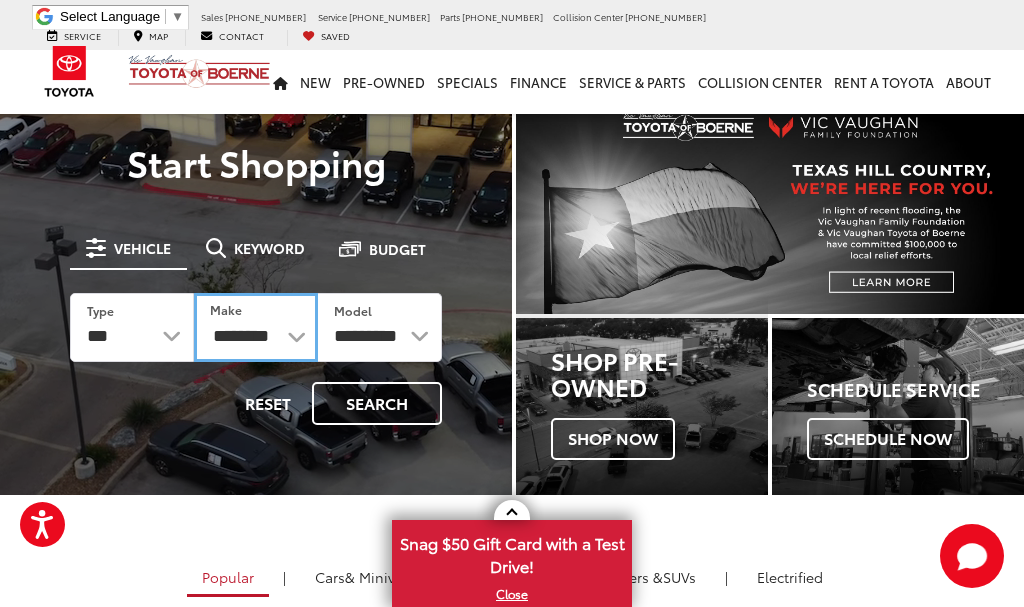 select on "******" 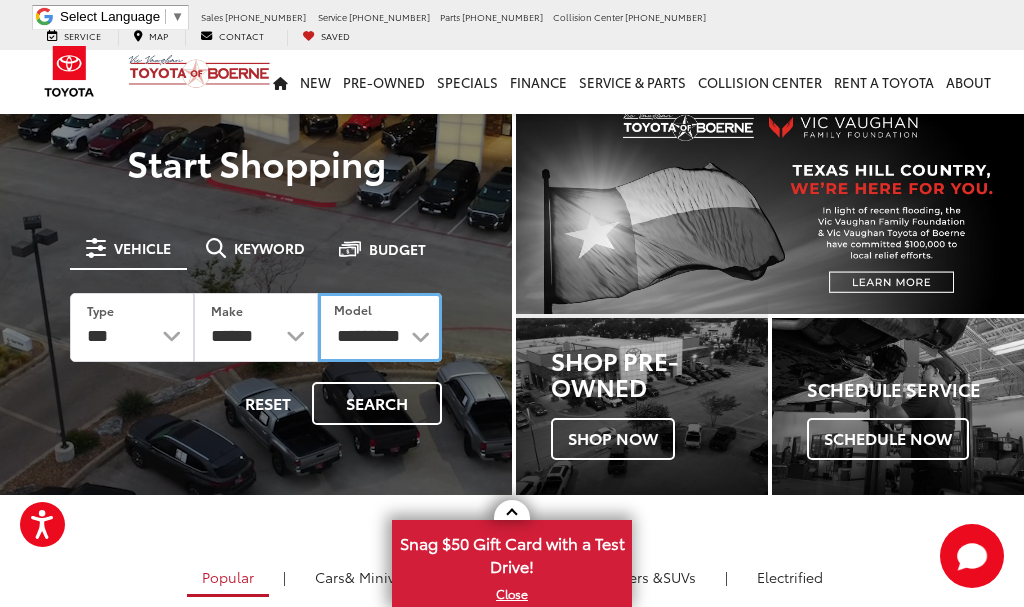 click on "**********" at bounding box center (380, 327) 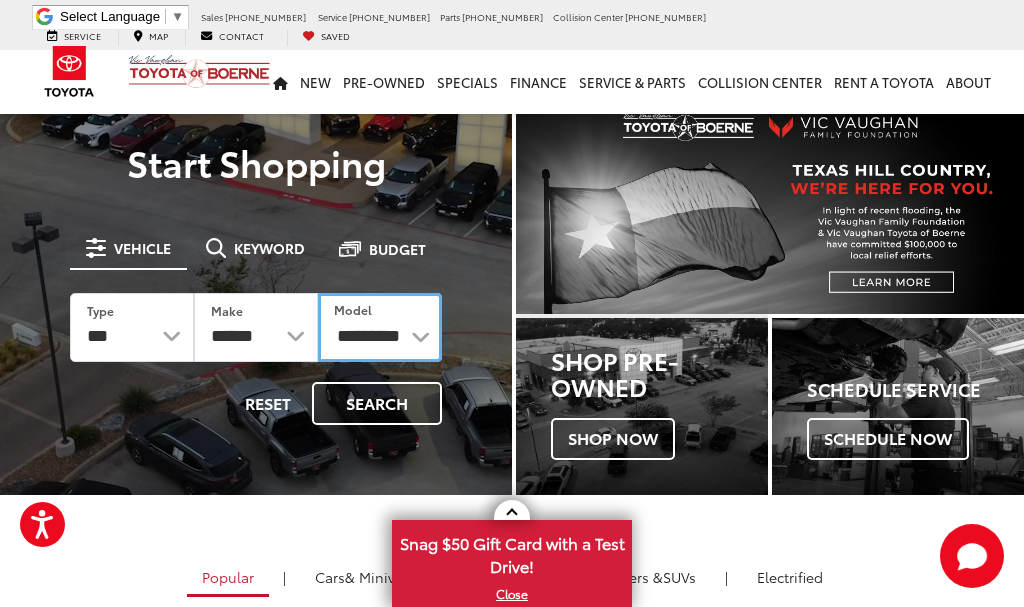 select on "****" 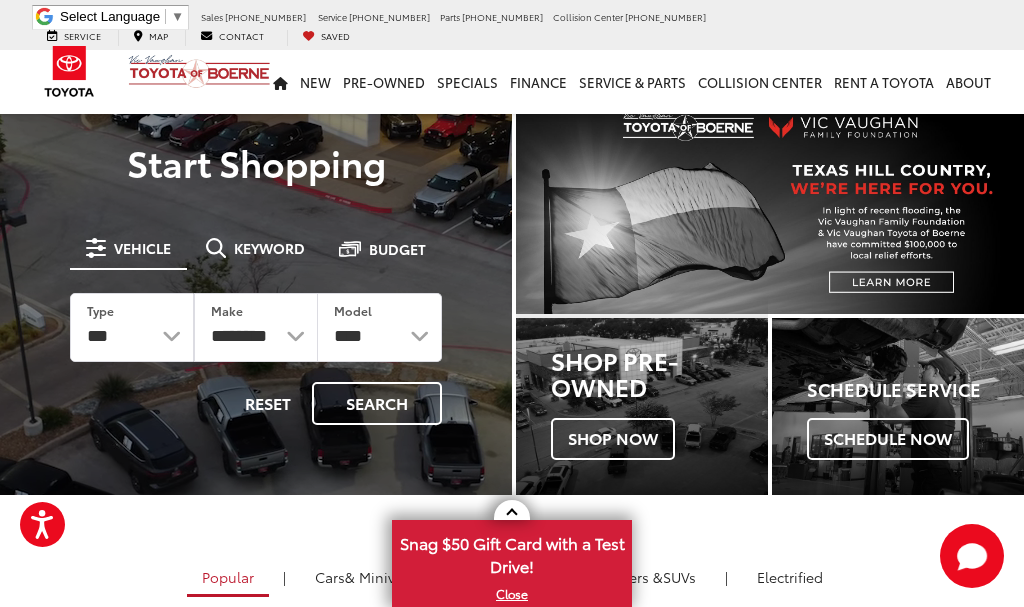click on "Search" at bounding box center [377, 403] 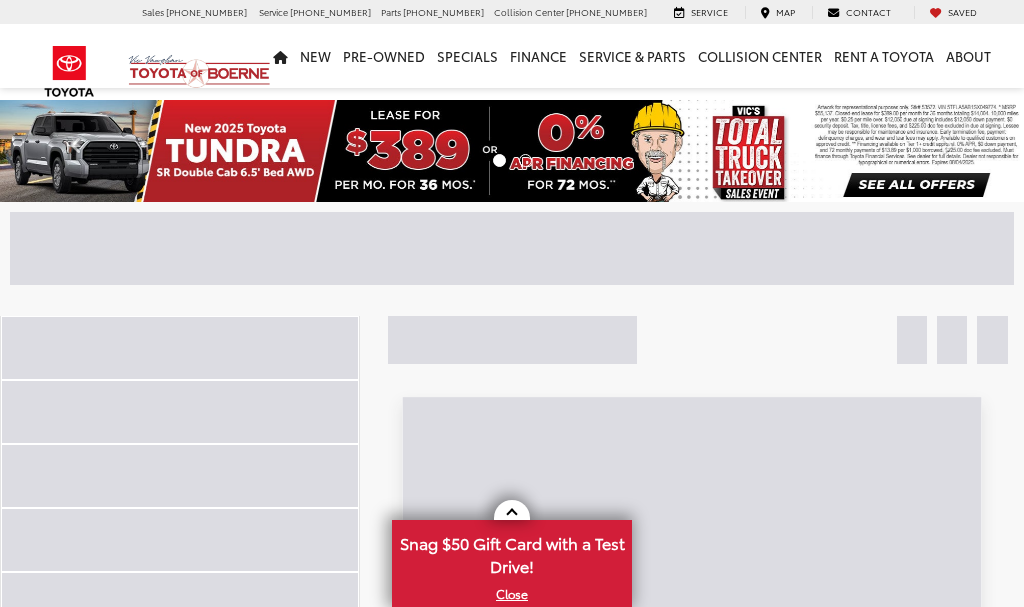 scroll, scrollTop: 0, scrollLeft: 0, axis: both 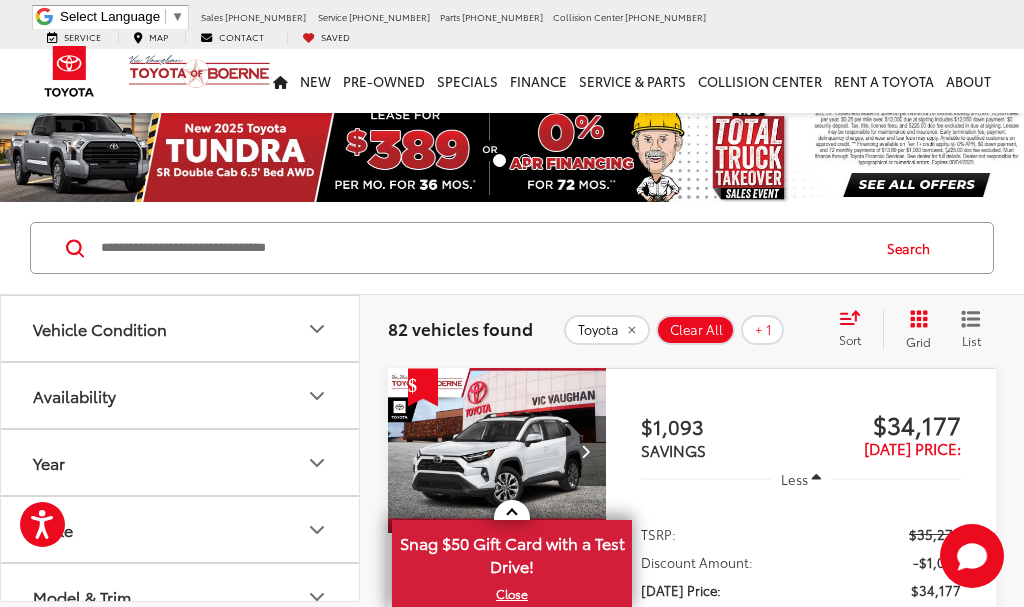 click 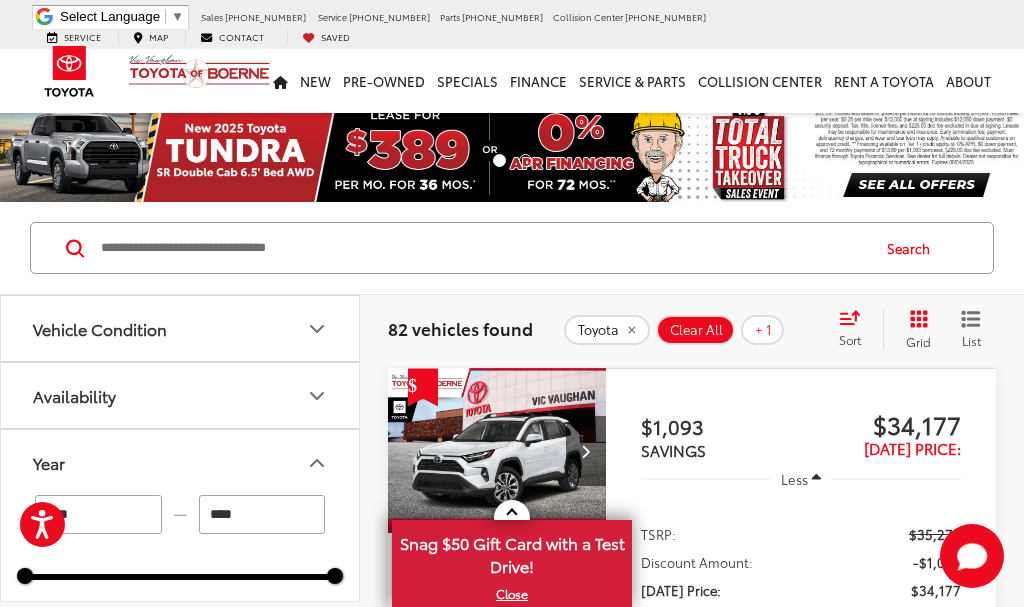 click on "****" at bounding box center (98, 514) 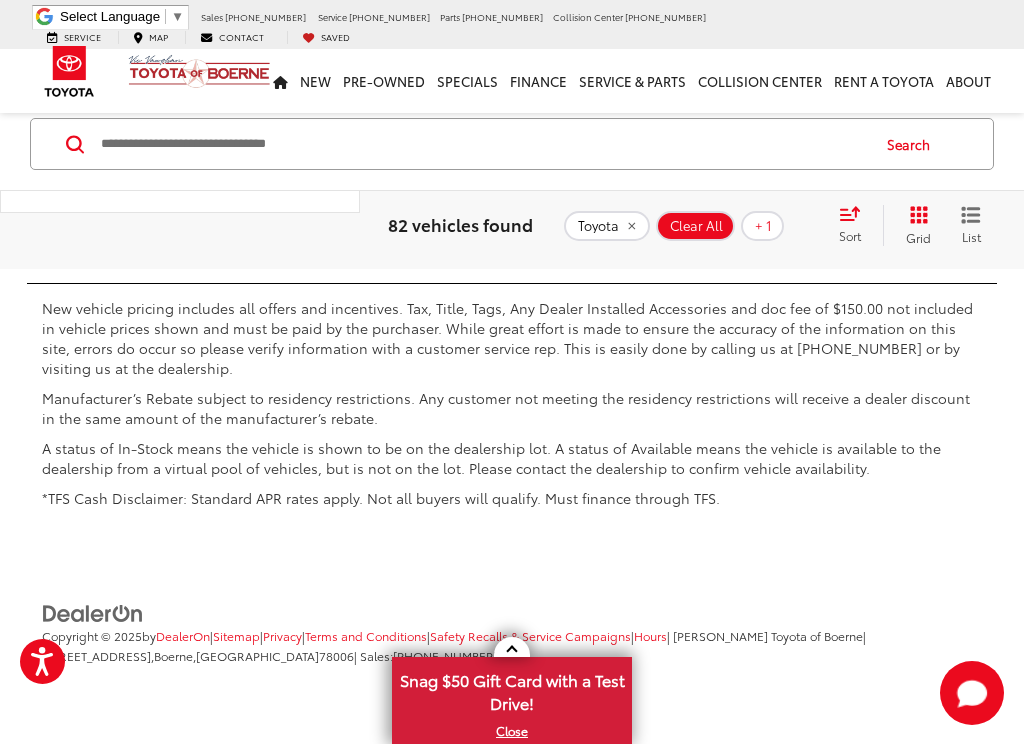 scroll, scrollTop: 8779, scrollLeft: 0, axis: vertical 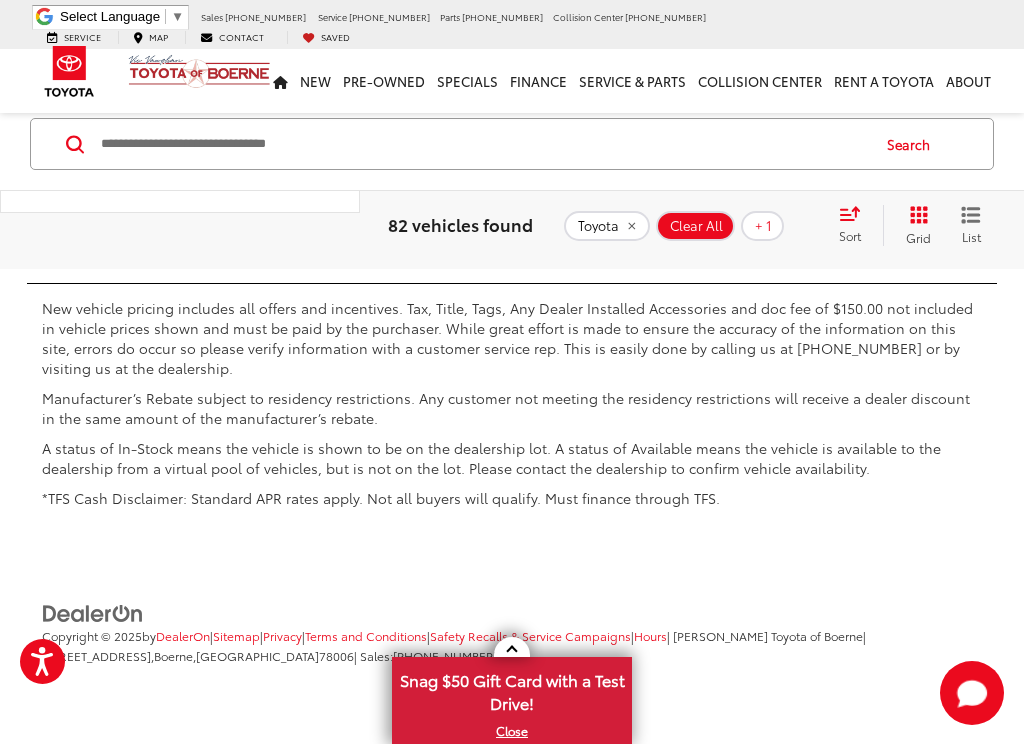 type on "****" 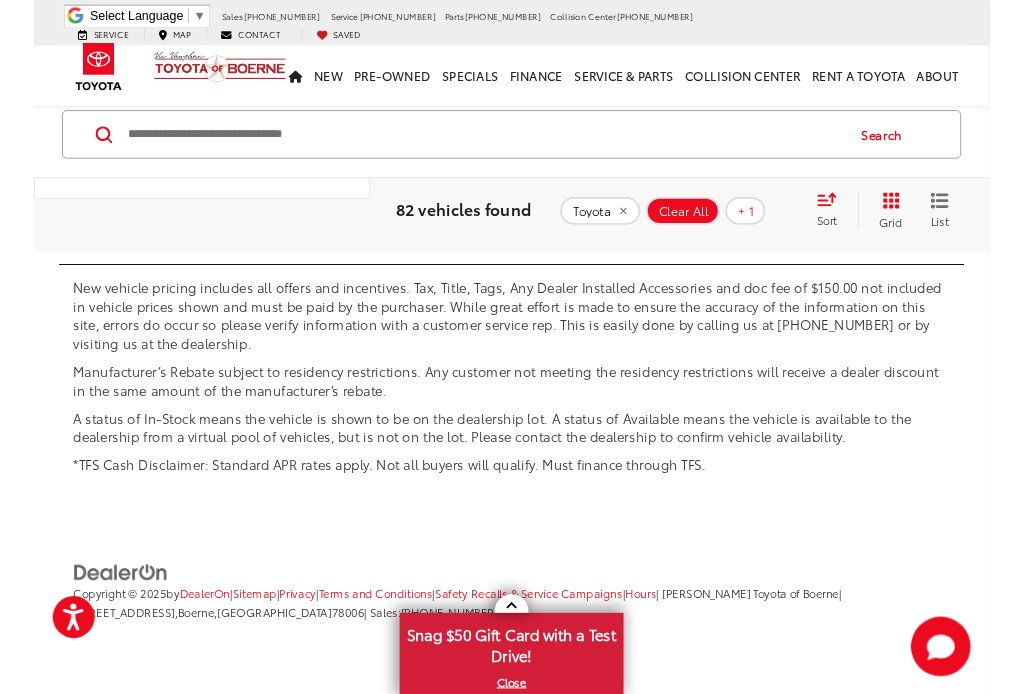 scroll, scrollTop: 8778, scrollLeft: 0, axis: vertical 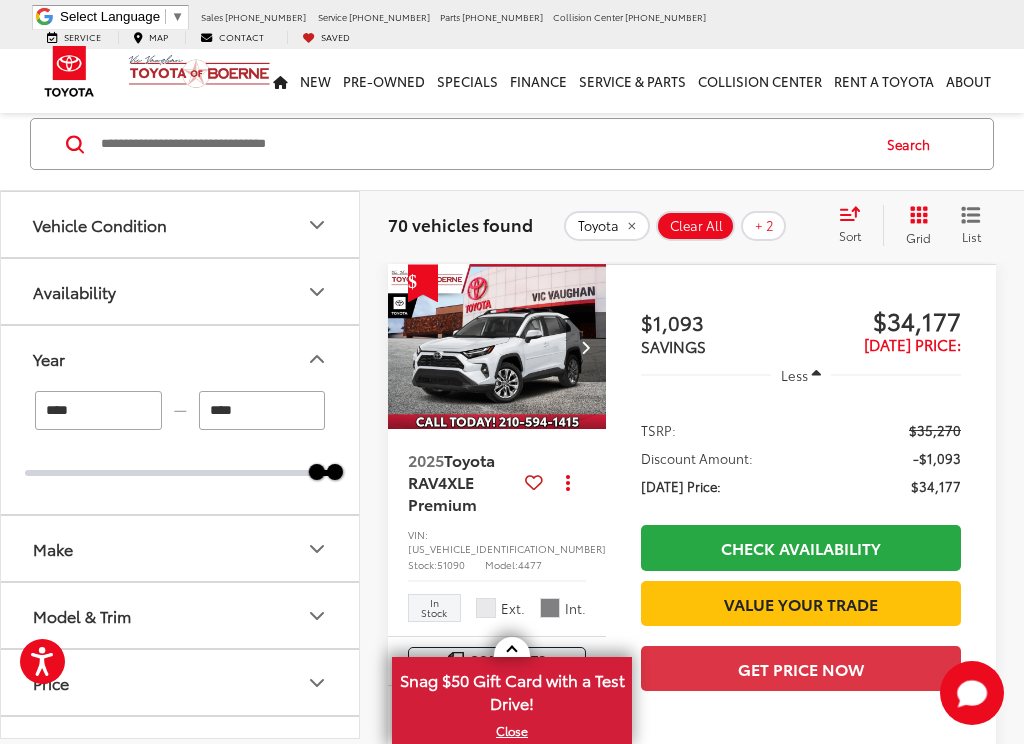 click on "****" at bounding box center [262, 410] 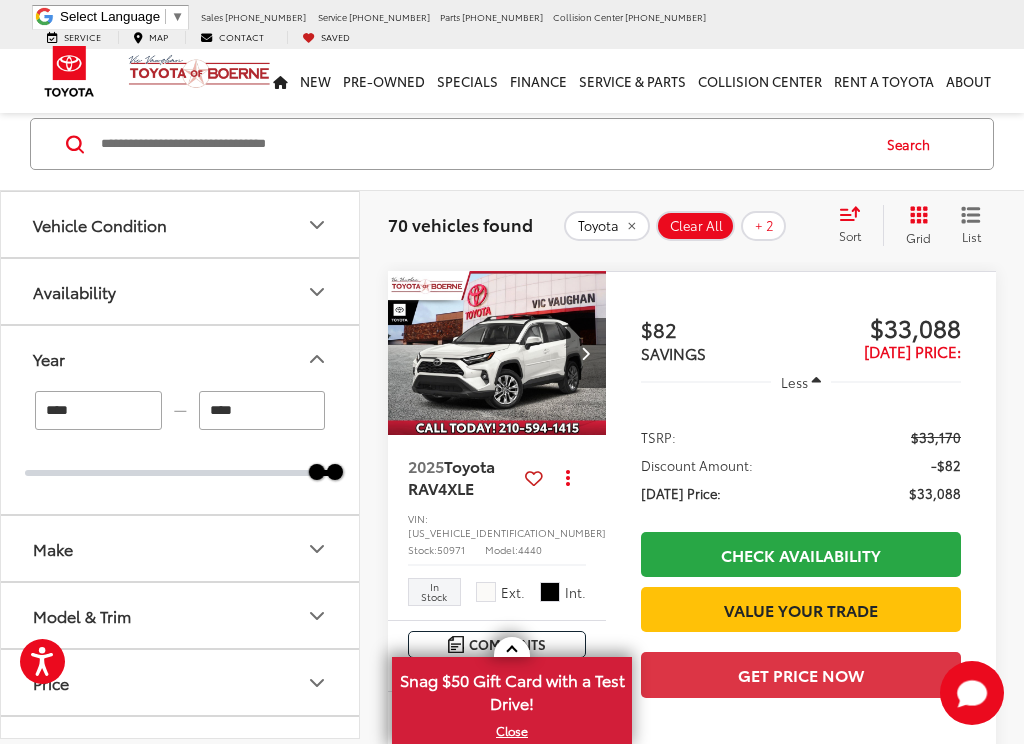 scroll, scrollTop: 1326, scrollLeft: 0, axis: vertical 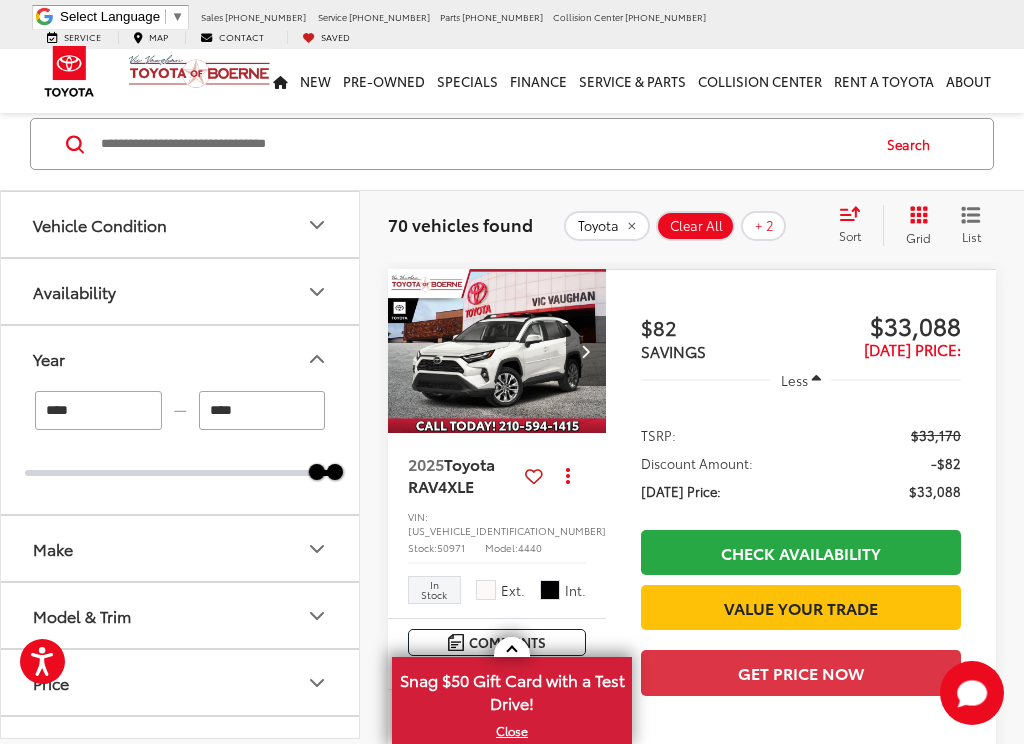 type on "****" 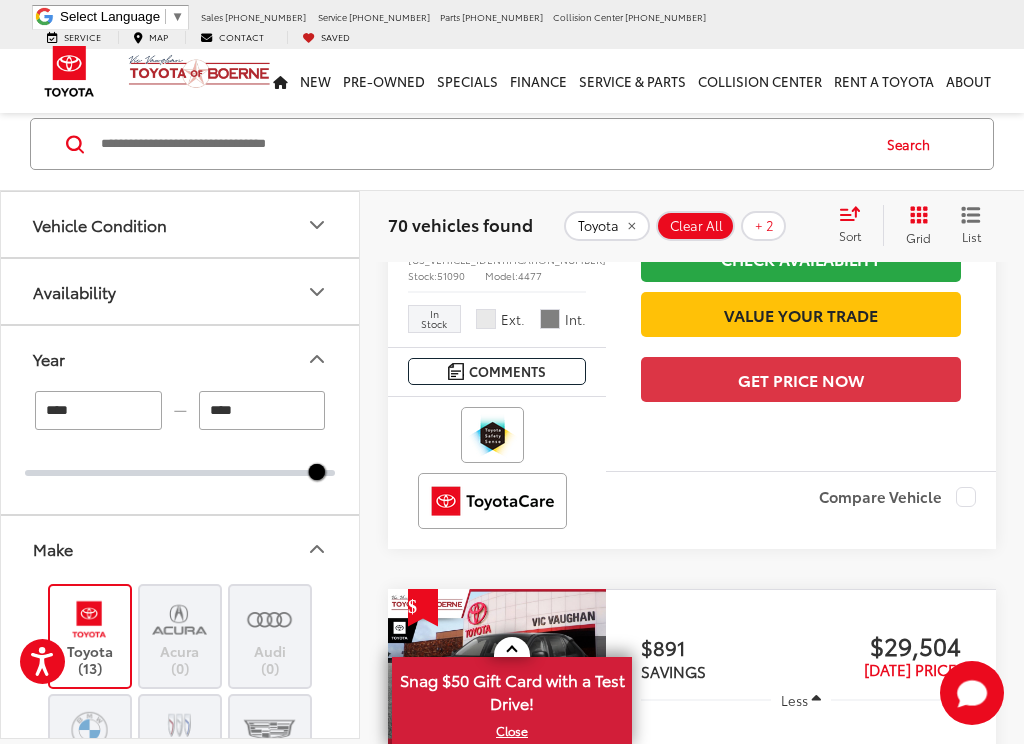scroll, scrollTop: 104, scrollLeft: 0, axis: vertical 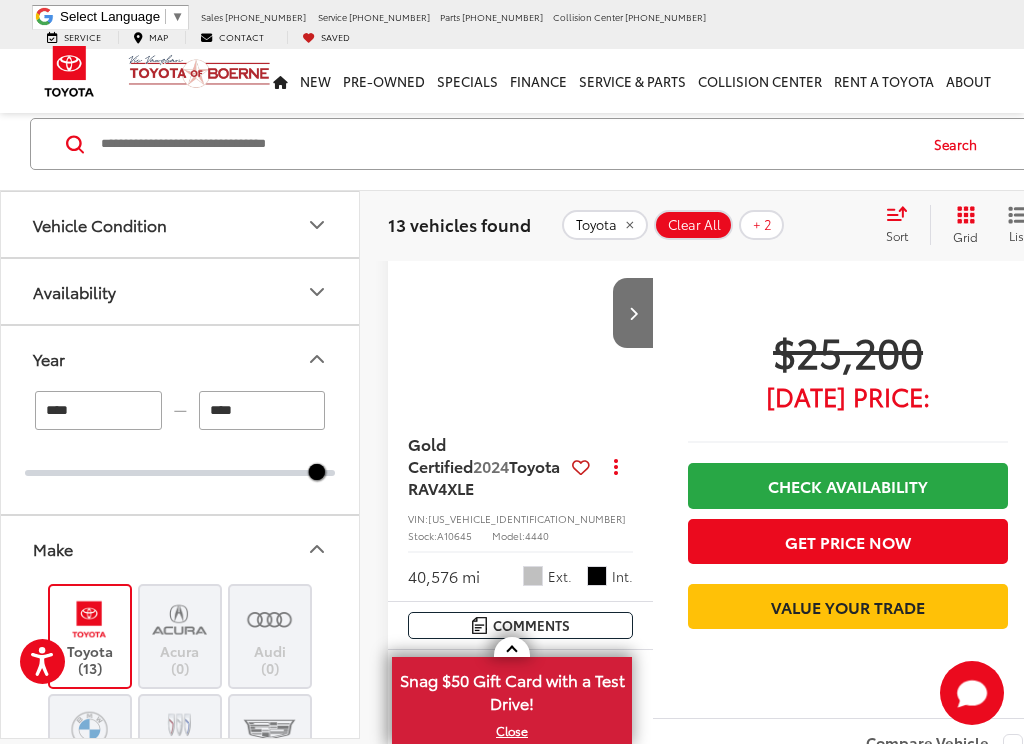 click at bounding box center (89, 619) 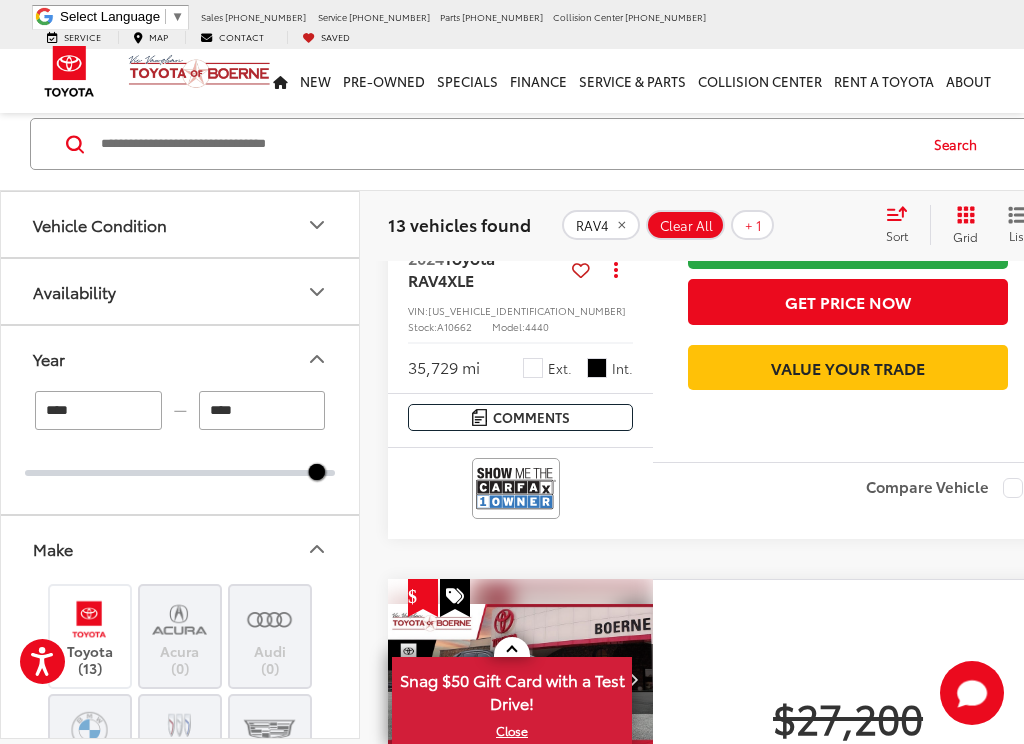scroll, scrollTop: 1625, scrollLeft: 0, axis: vertical 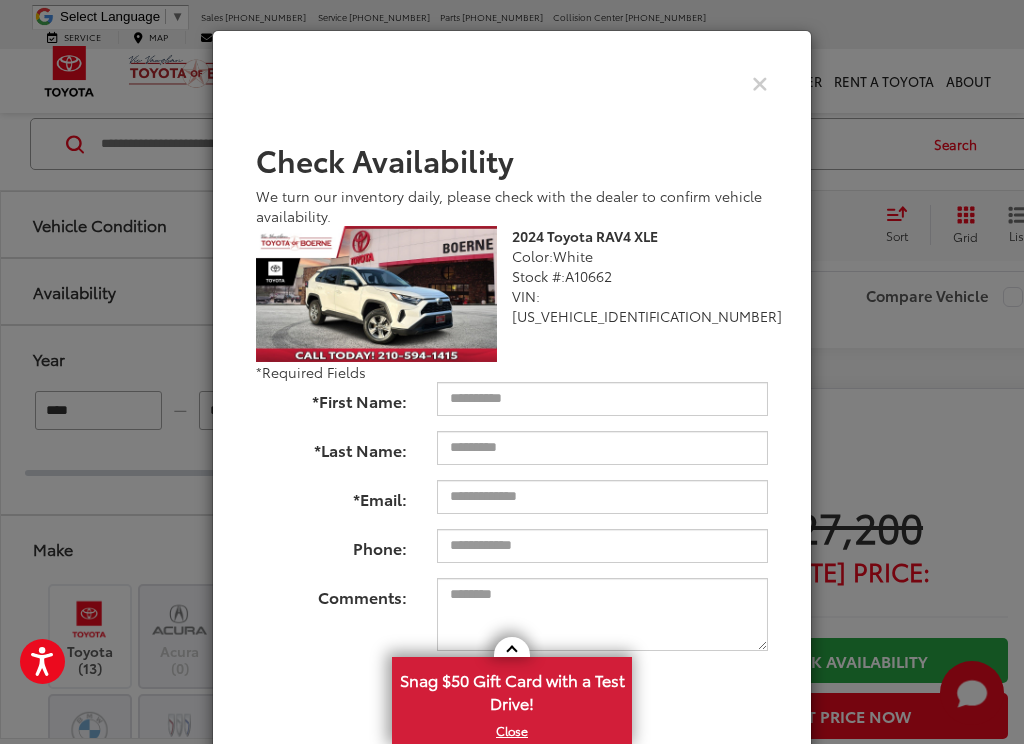 click at bounding box center [760, 82] 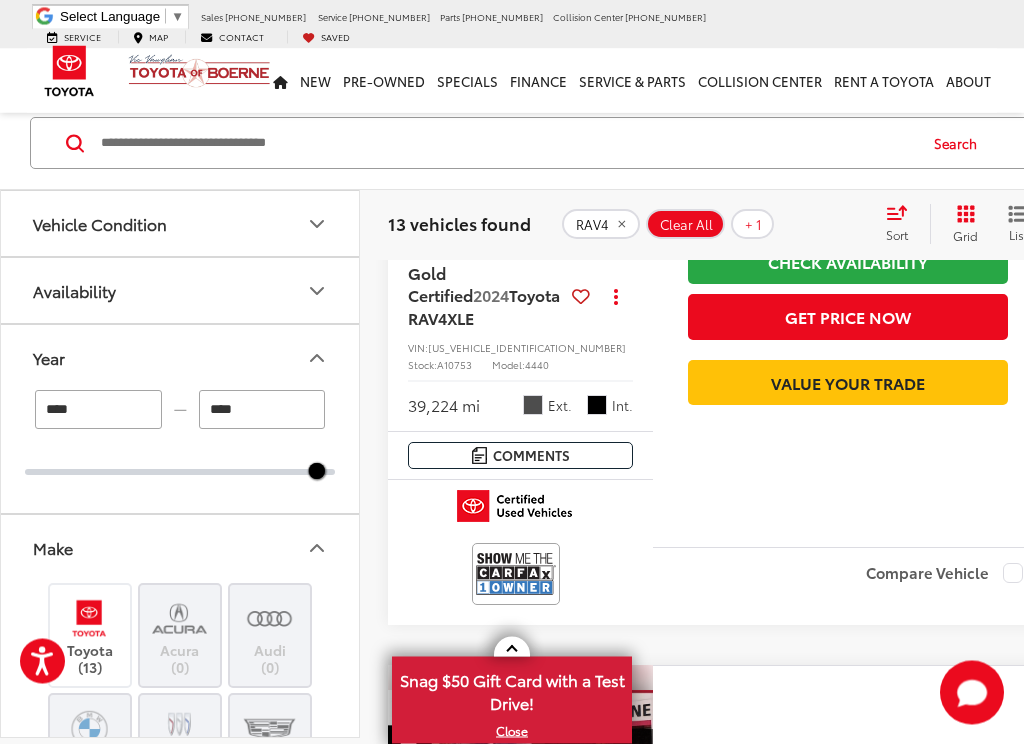 scroll, scrollTop: 2226, scrollLeft: 0, axis: vertical 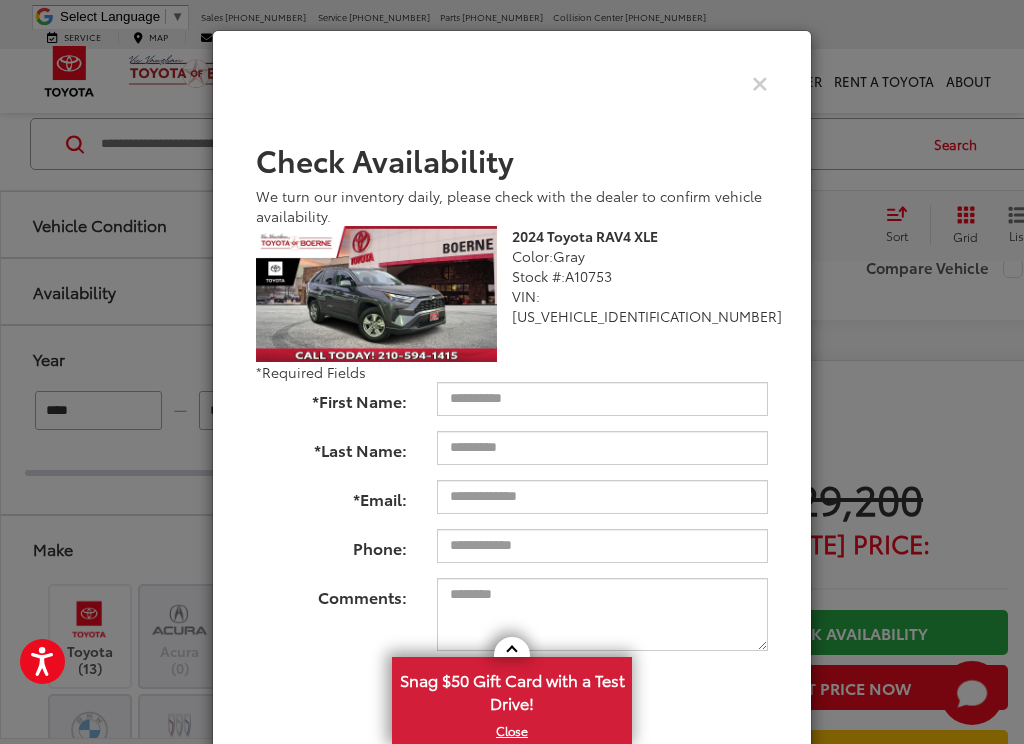 click at bounding box center (760, 82) 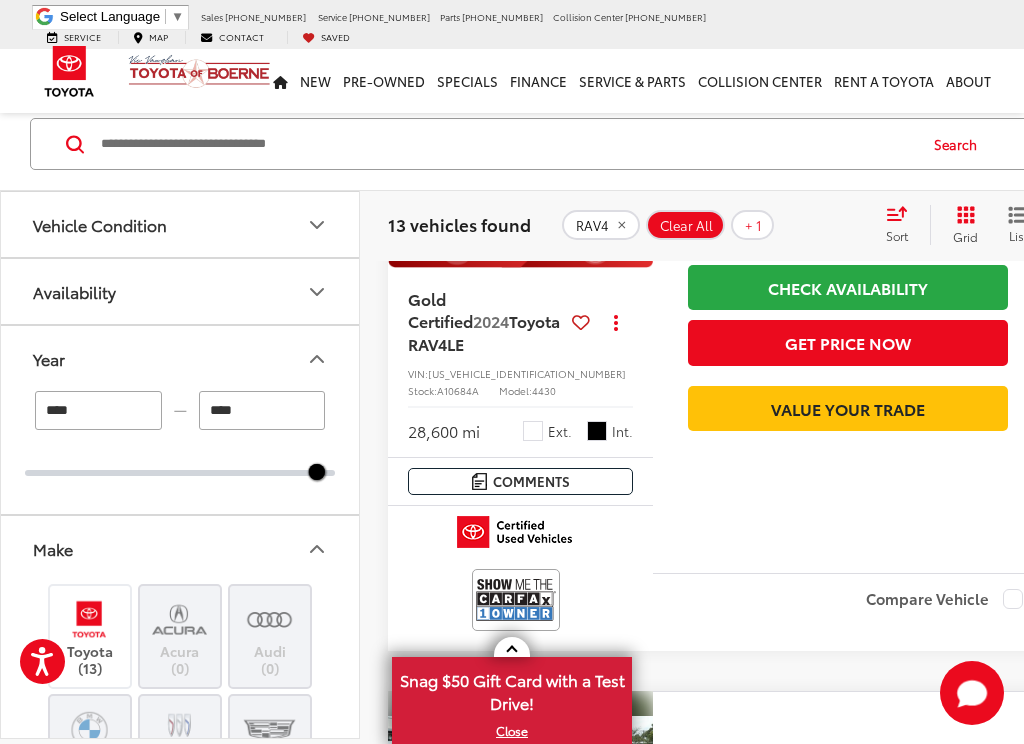 scroll, scrollTop: 4891, scrollLeft: 0, axis: vertical 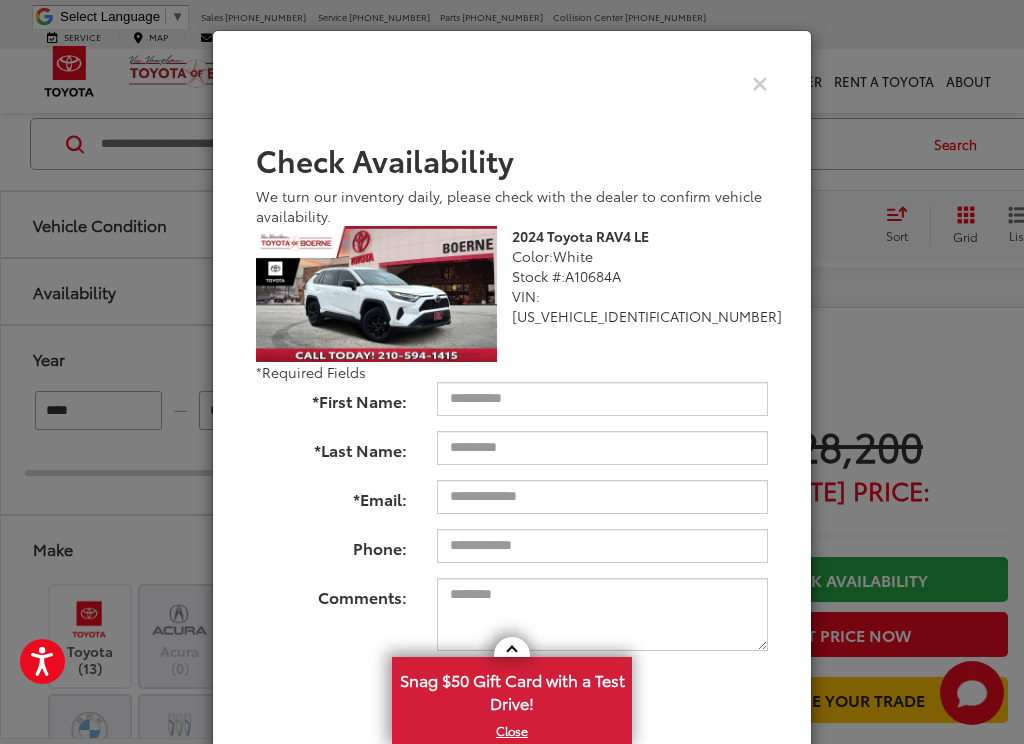 click at bounding box center [760, 82] 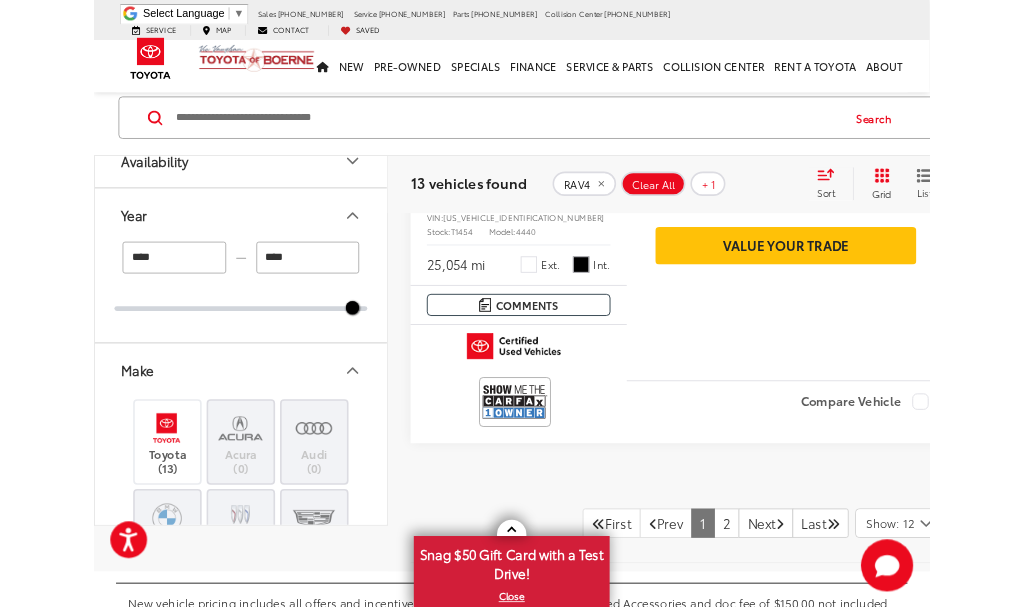 scroll, scrollTop: 7586, scrollLeft: 0, axis: vertical 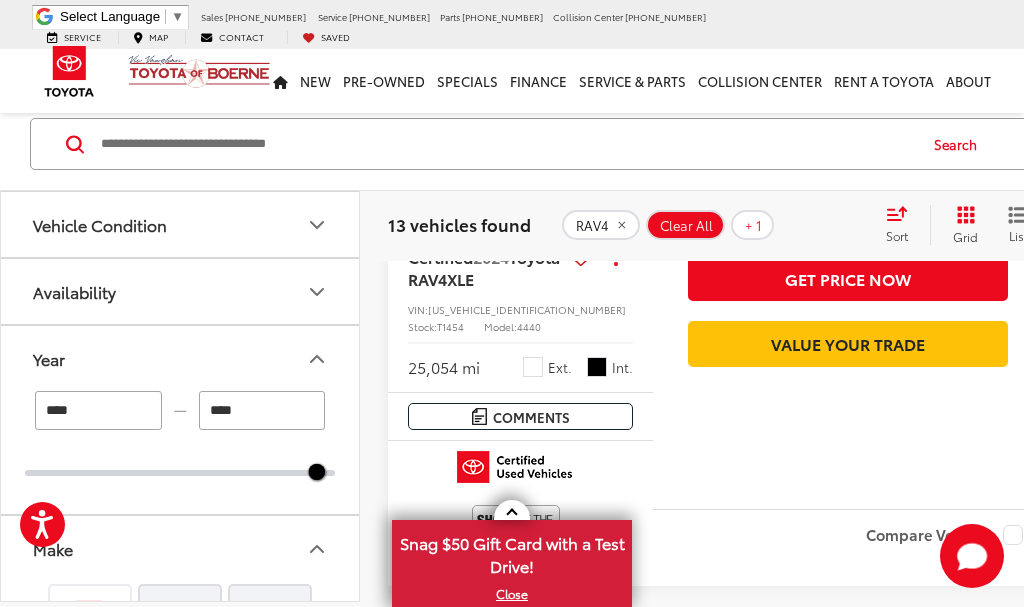 click on "$30,200
Today's Price:
Check Availability
Get Price Now
Value Your Trade" at bounding box center [848, 230] 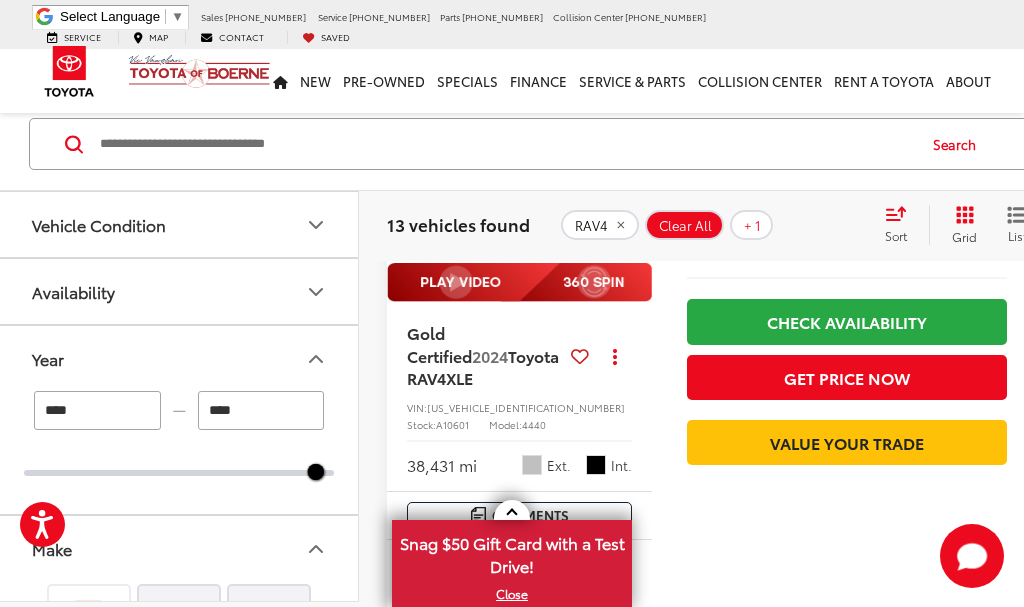 scroll, scrollTop: 6789, scrollLeft: 1, axis: both 